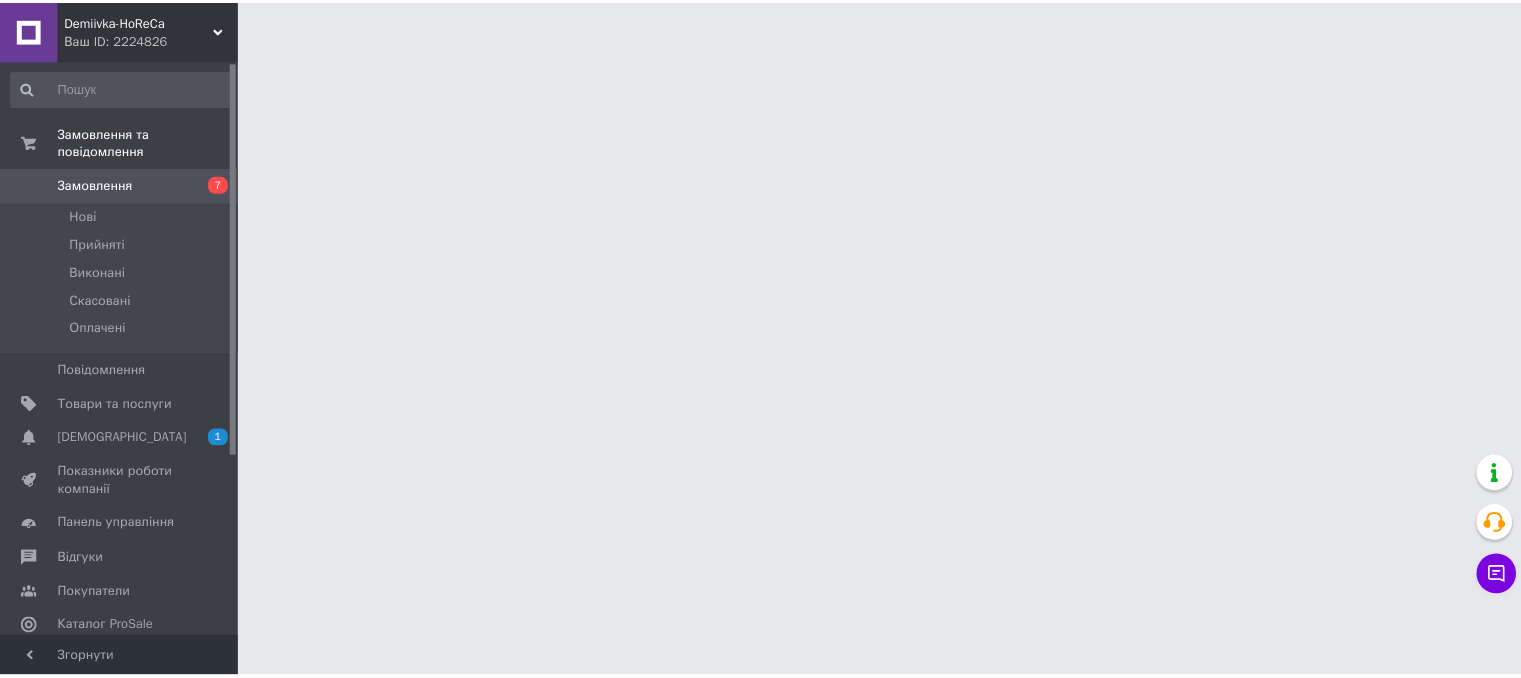 scroll, scrollTop: 0, scrollLeft: 0, axis: both 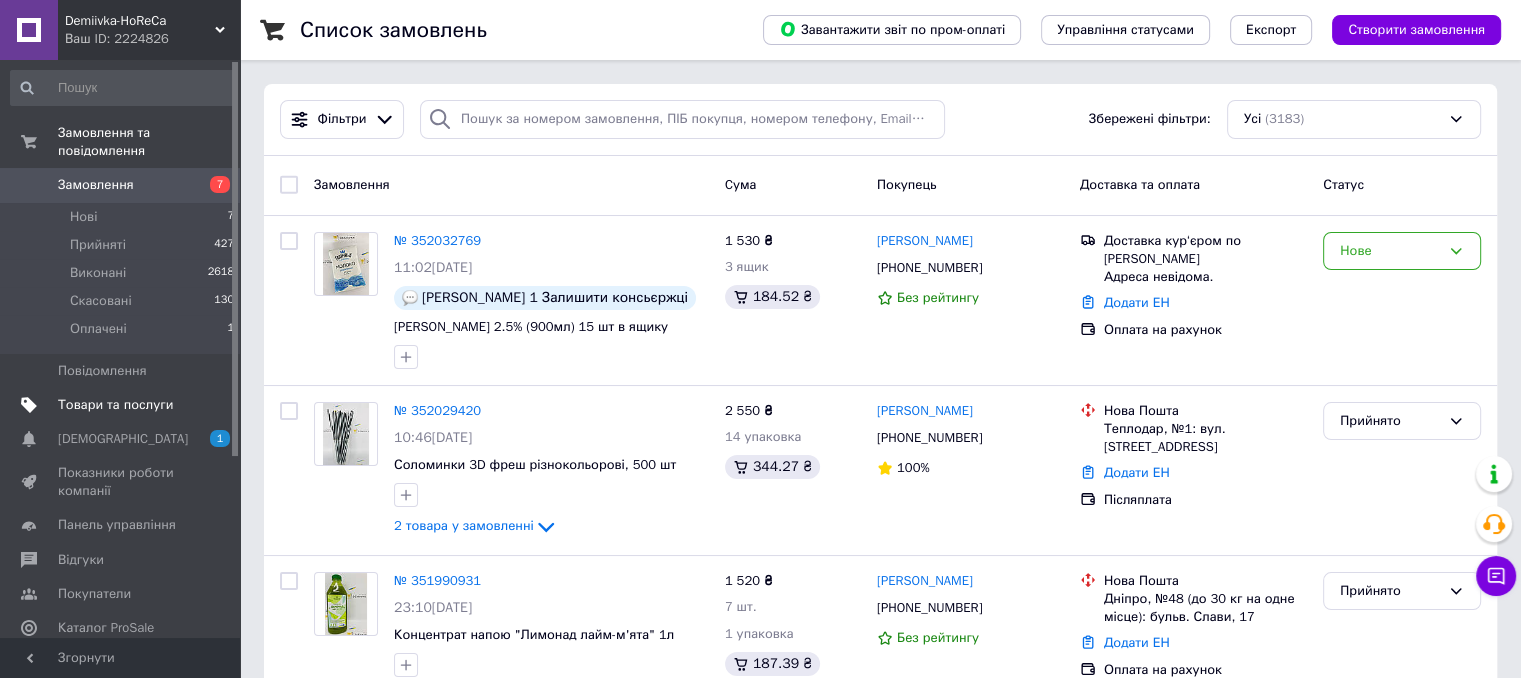 click on "Товари та послуги" at bounding box center [115, 405] 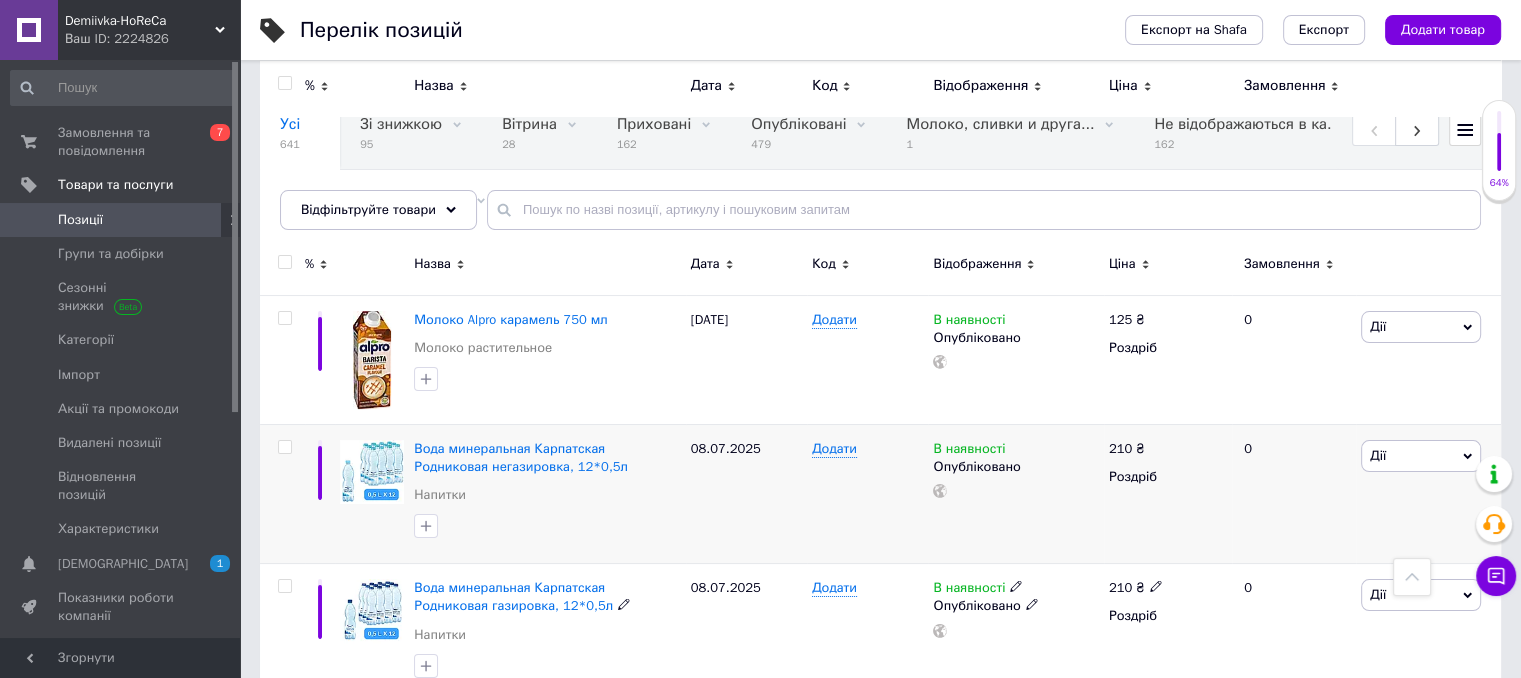 scroll, scrollTop: 0, scrollLeft: 0, axis: both 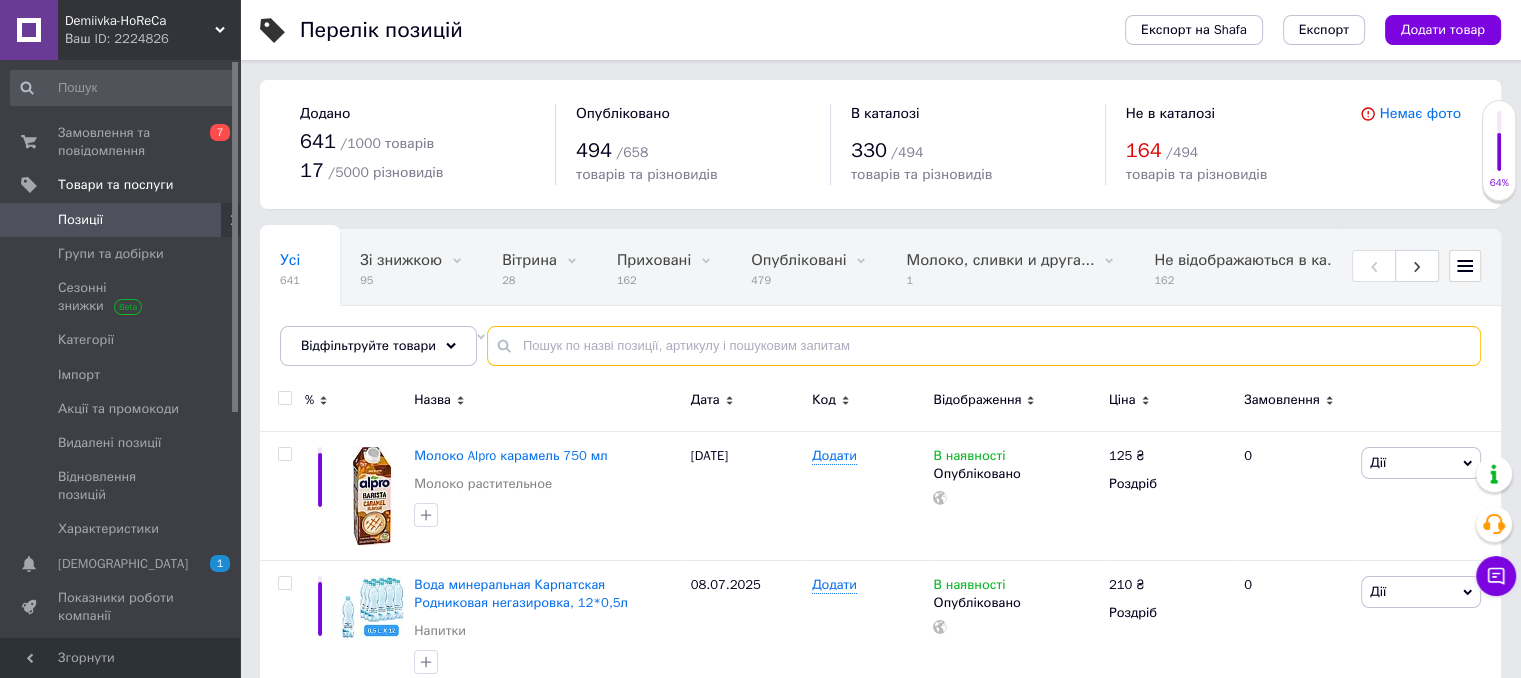 click at bounding box center [984, 346] 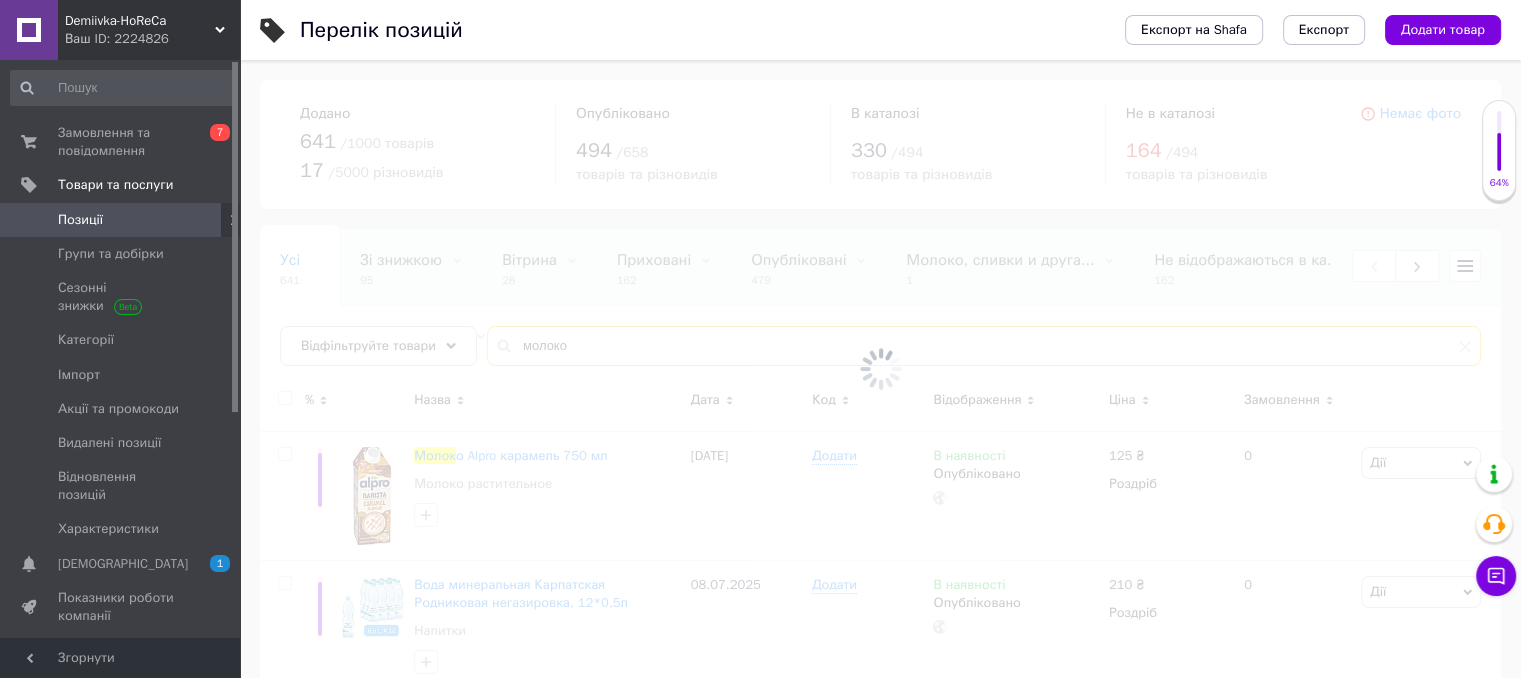 type on "молоко" 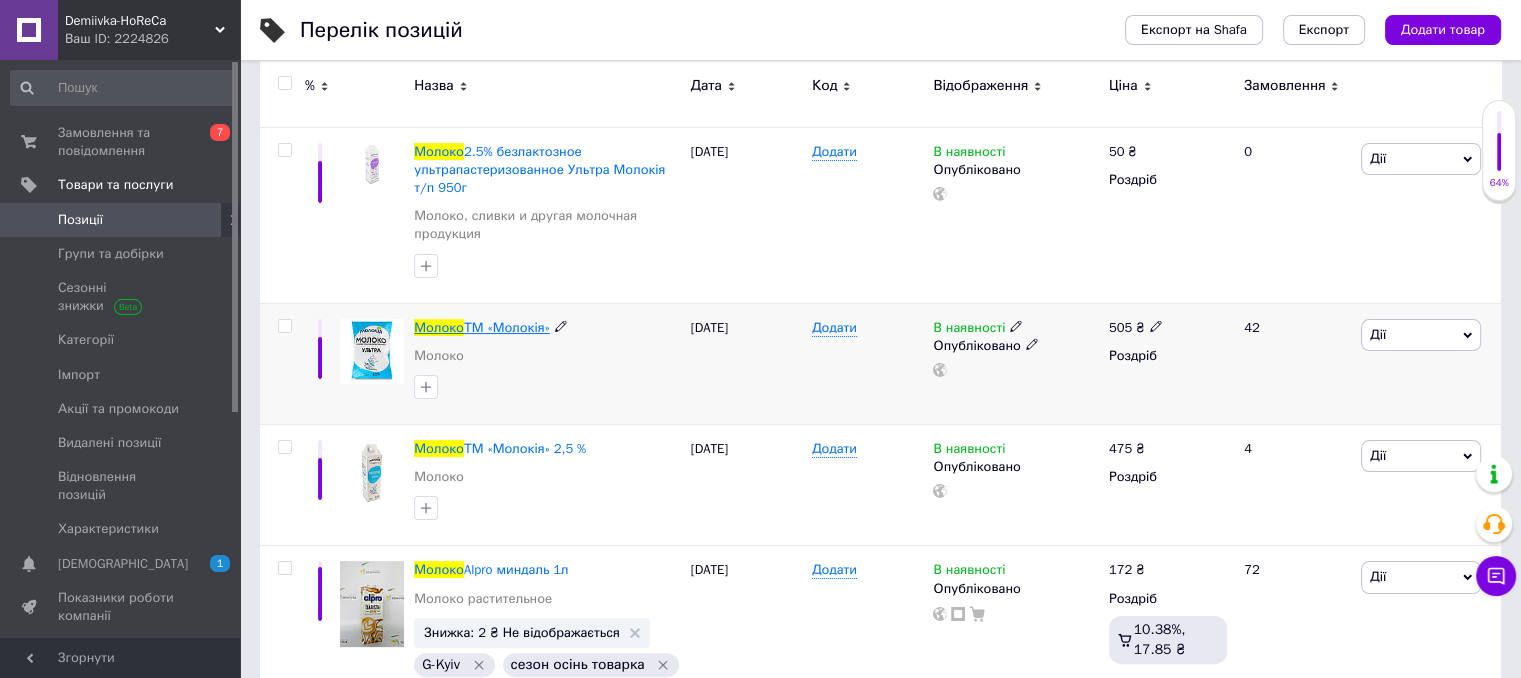 scroll, scrollTop: 500, scrollLeft: 0, axis: vertical 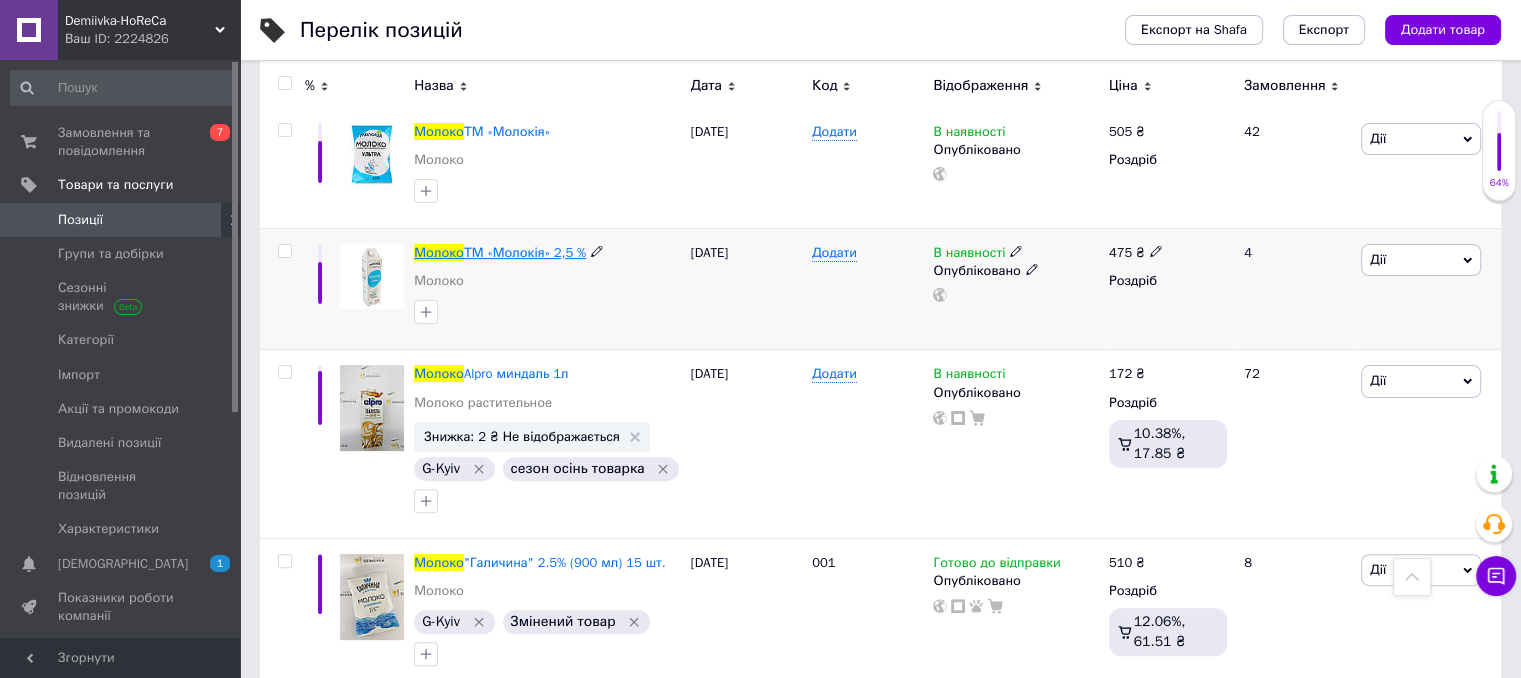 click on "ТМ «Молокія» 2,5 %" at bounding box center (525, 252) 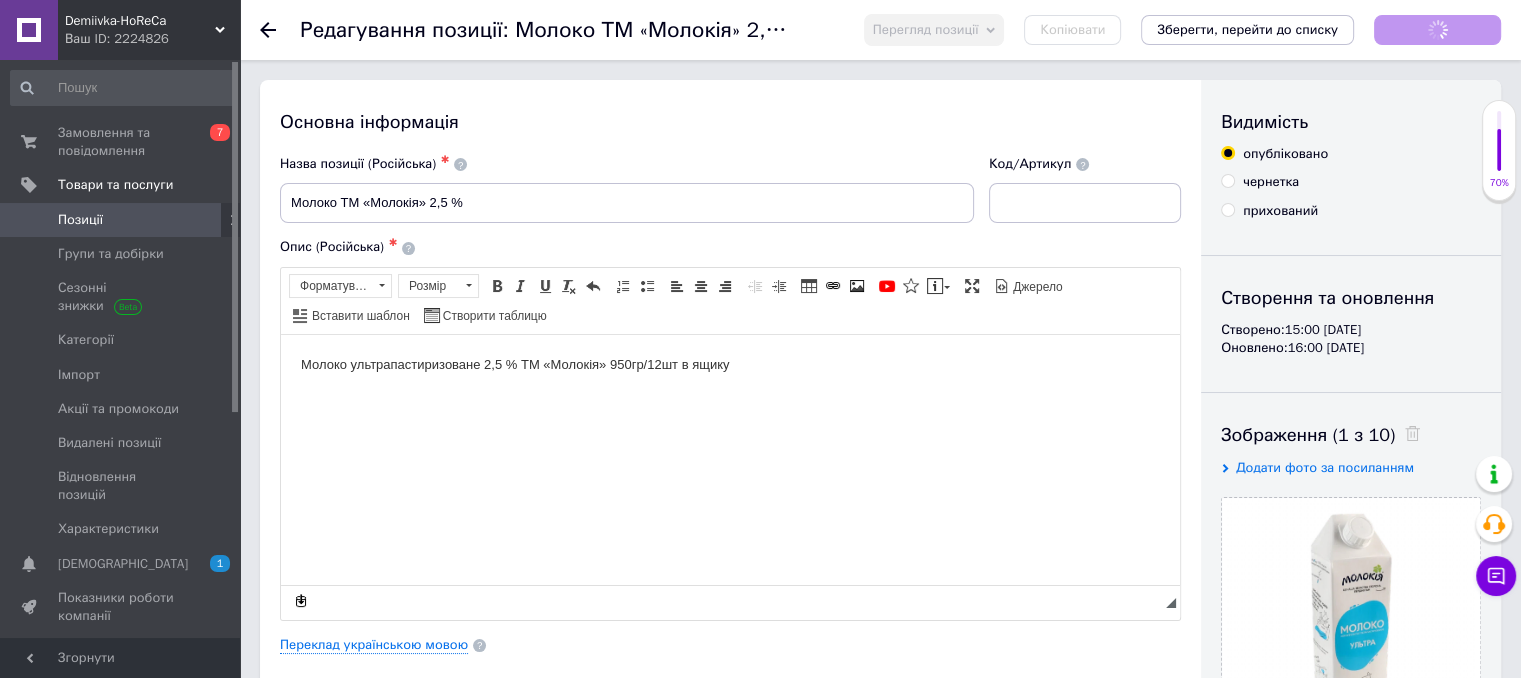scroll, scrollTop: 0, scrollLeft: 0, axis: both 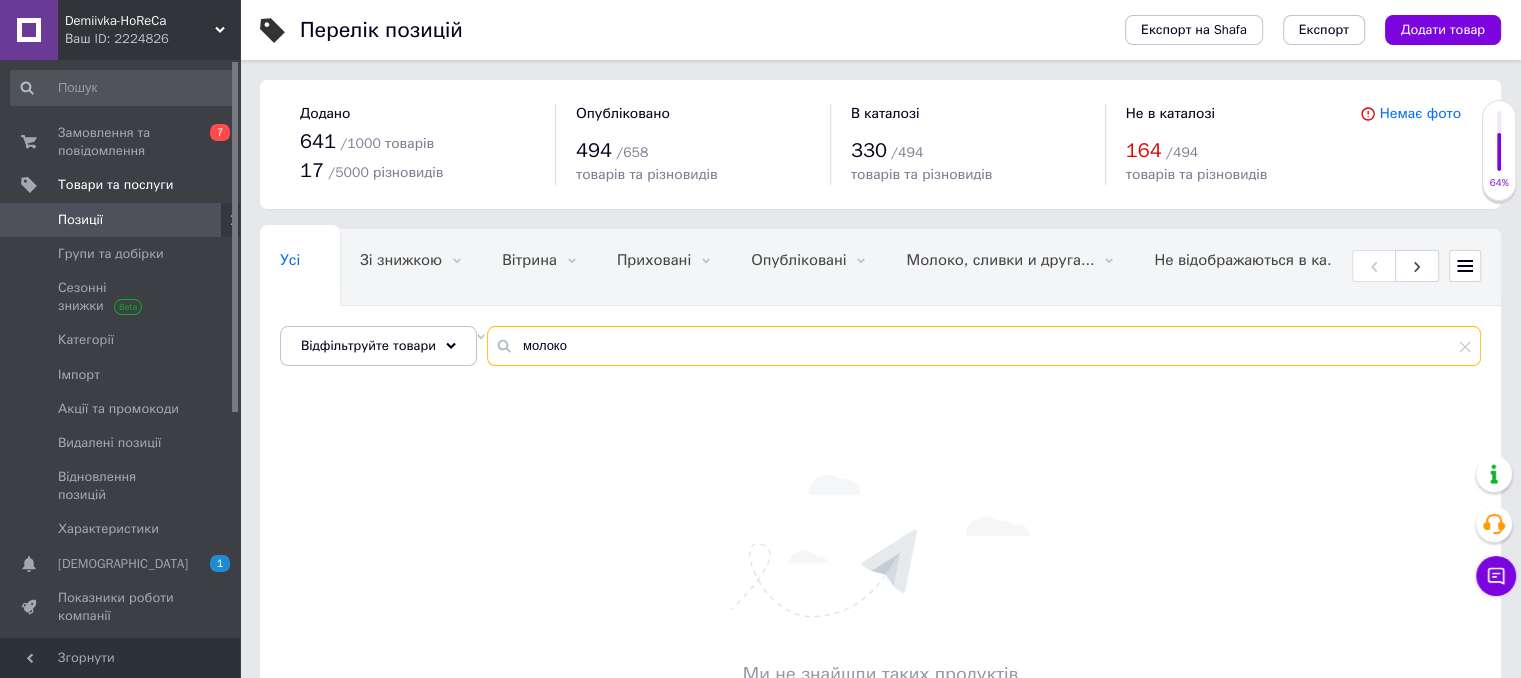 click on "молоко" at bounding box center (984, 346) 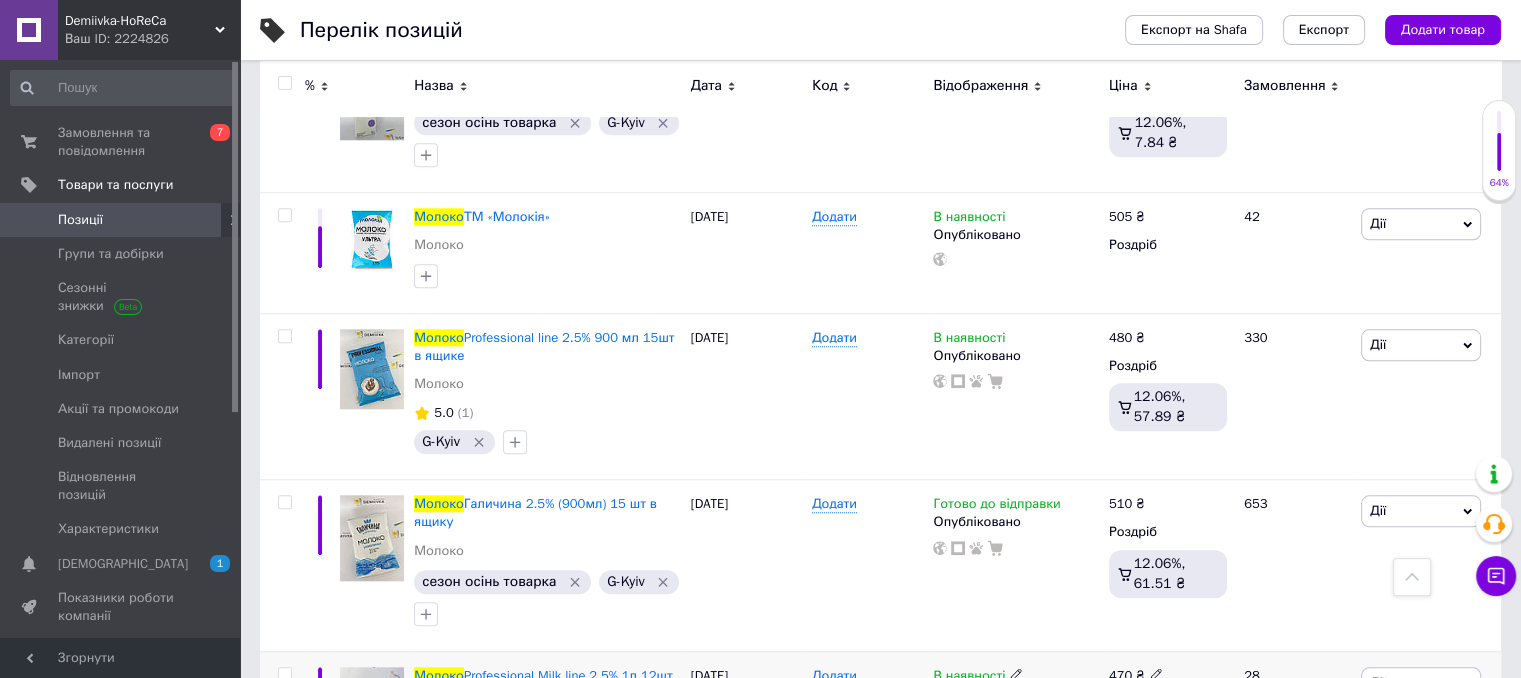 scroll, scrollTop: 1800, scrollLeft: 0, axis: vertical 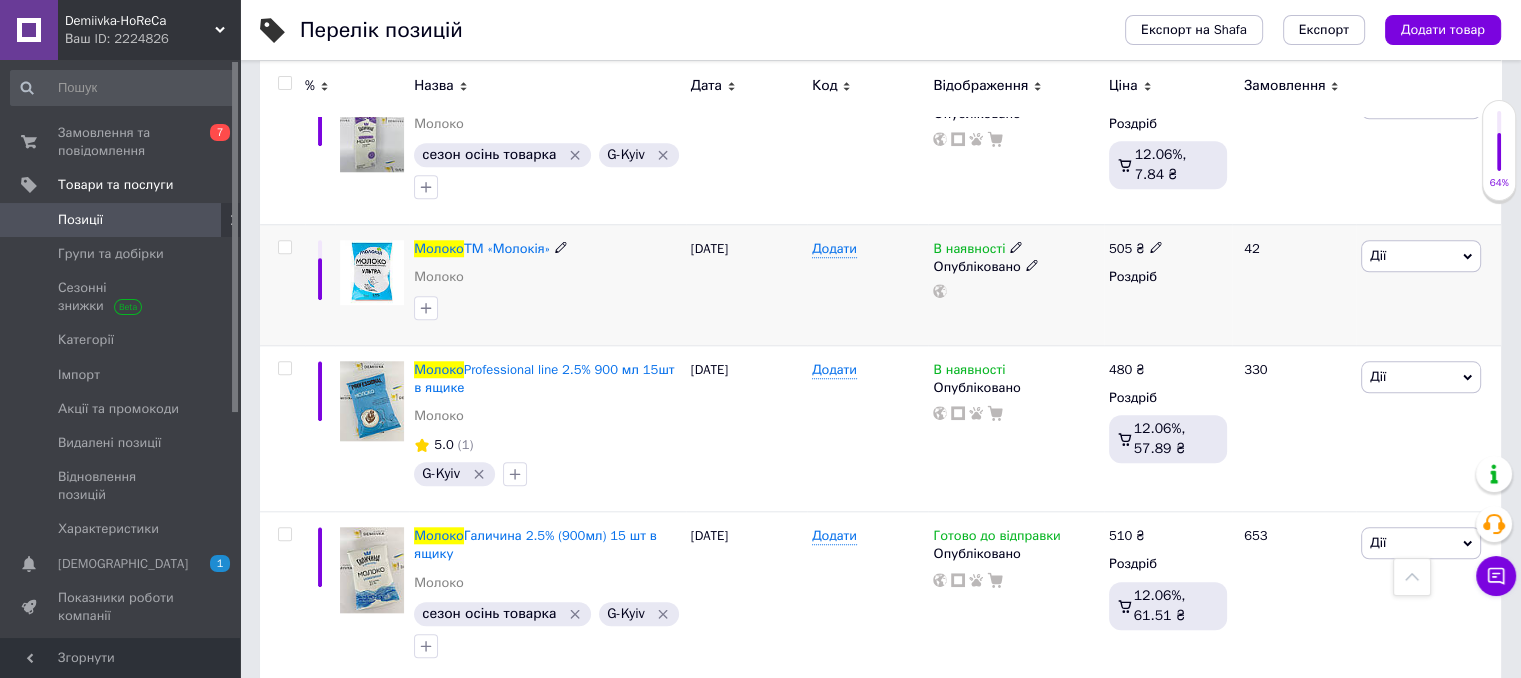 click on "Дії" at bounding box center [1421, 256] 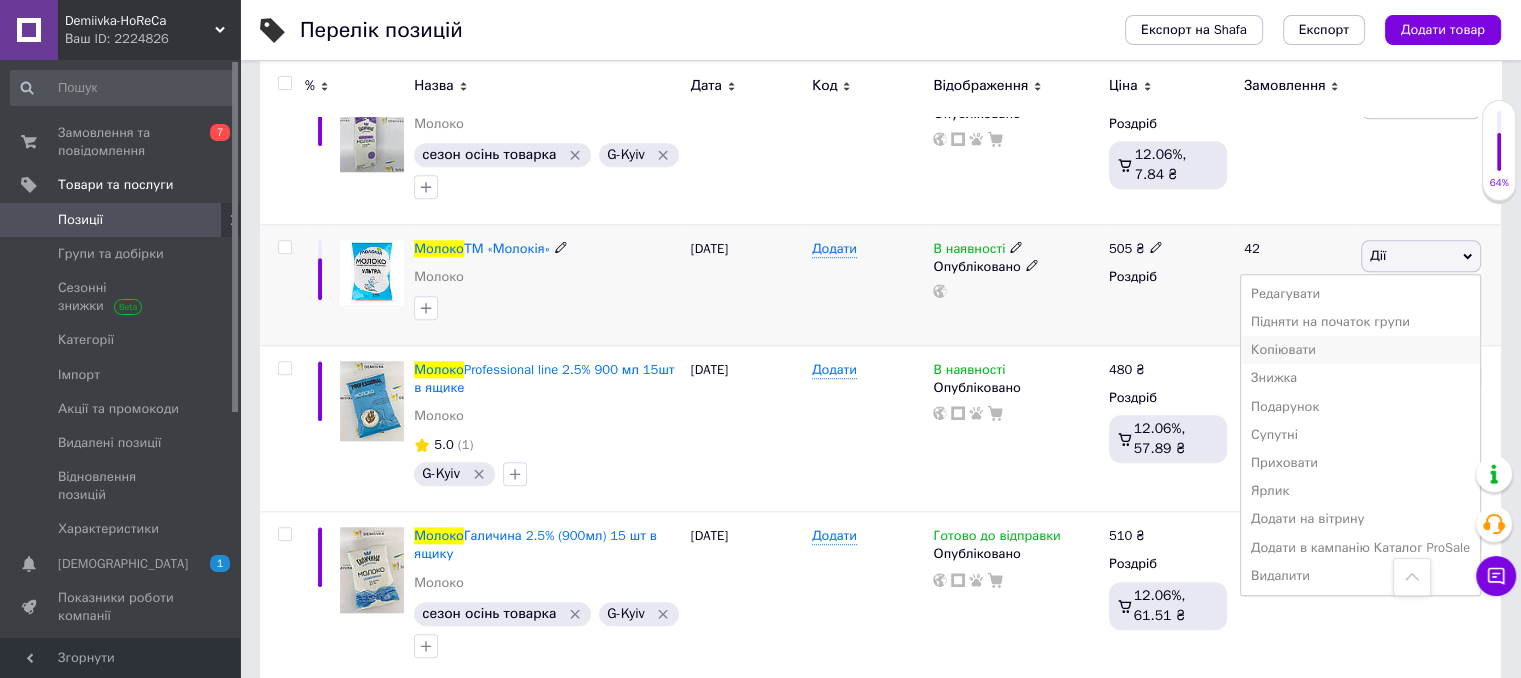 click on "Копіювати" at bounding box center (1360, 350) 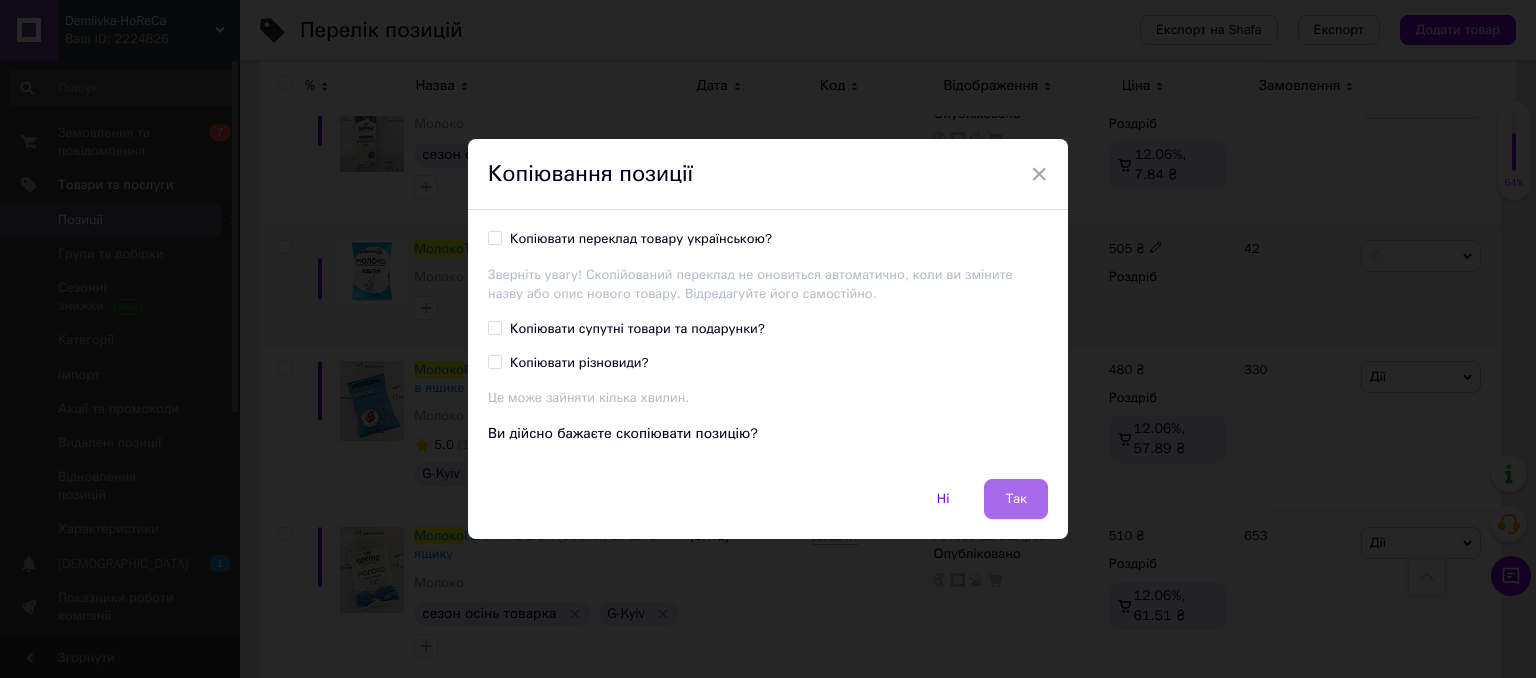 click on "Так" at bounding box center [1016, 499] 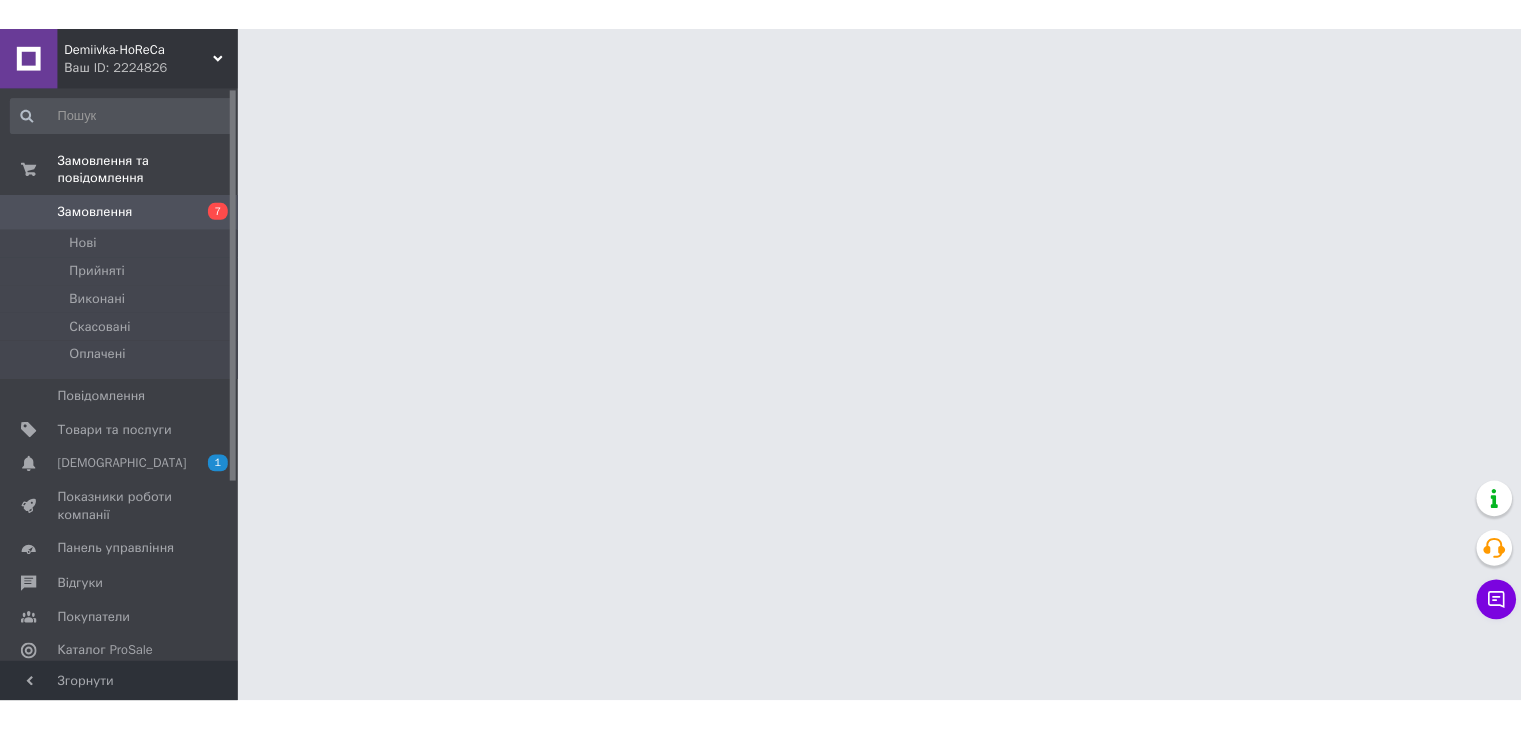 scroll, scrollTop: 0, scrollLeft: 0, axis: both 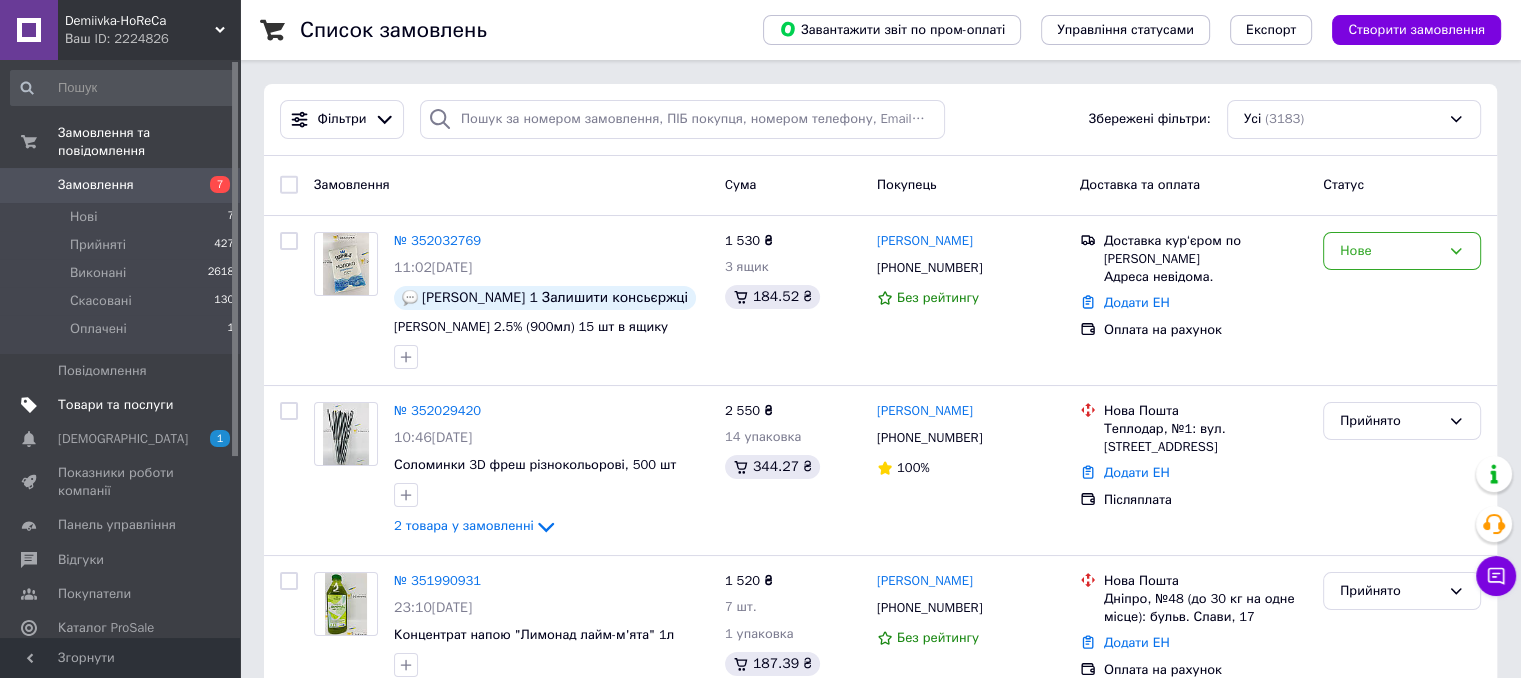 click on "Товари та послуги" at bounding box center [115, 405] 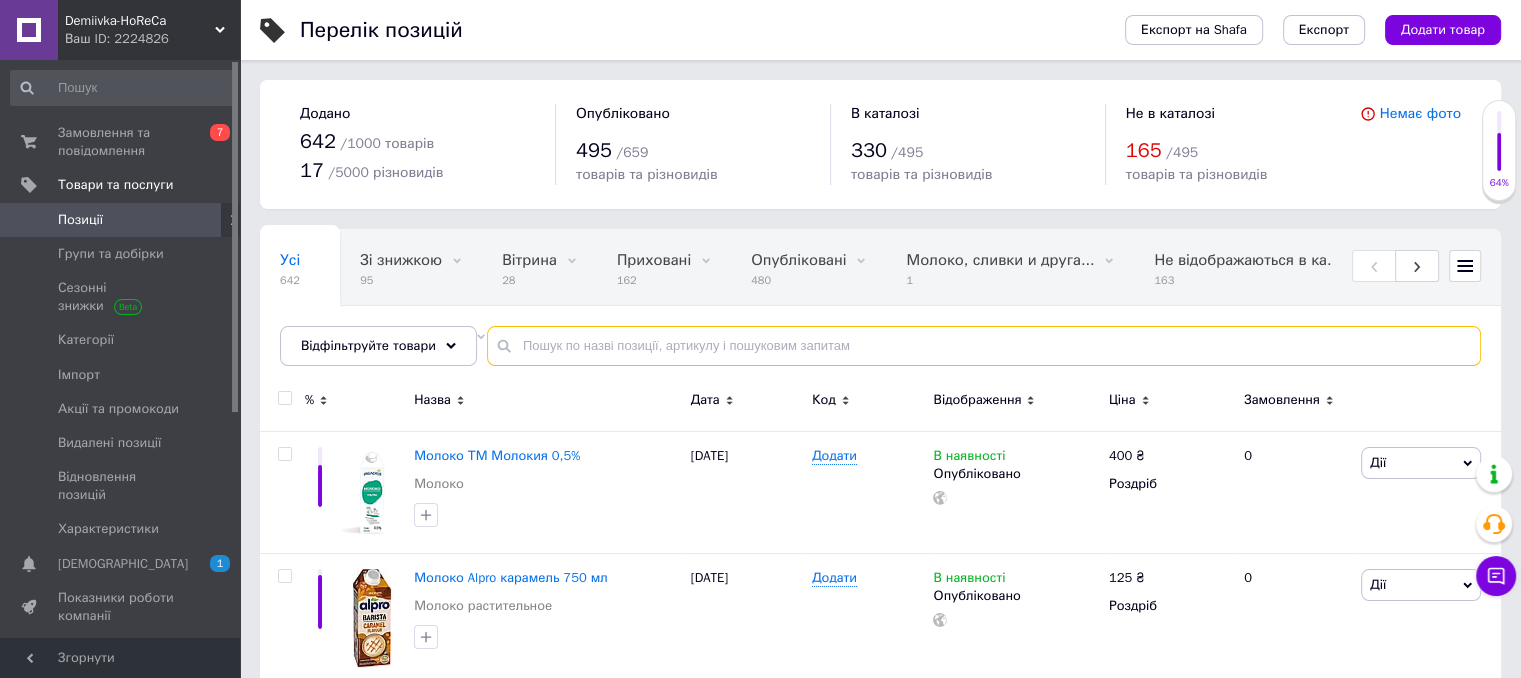 click at bounding box center (984, 346) 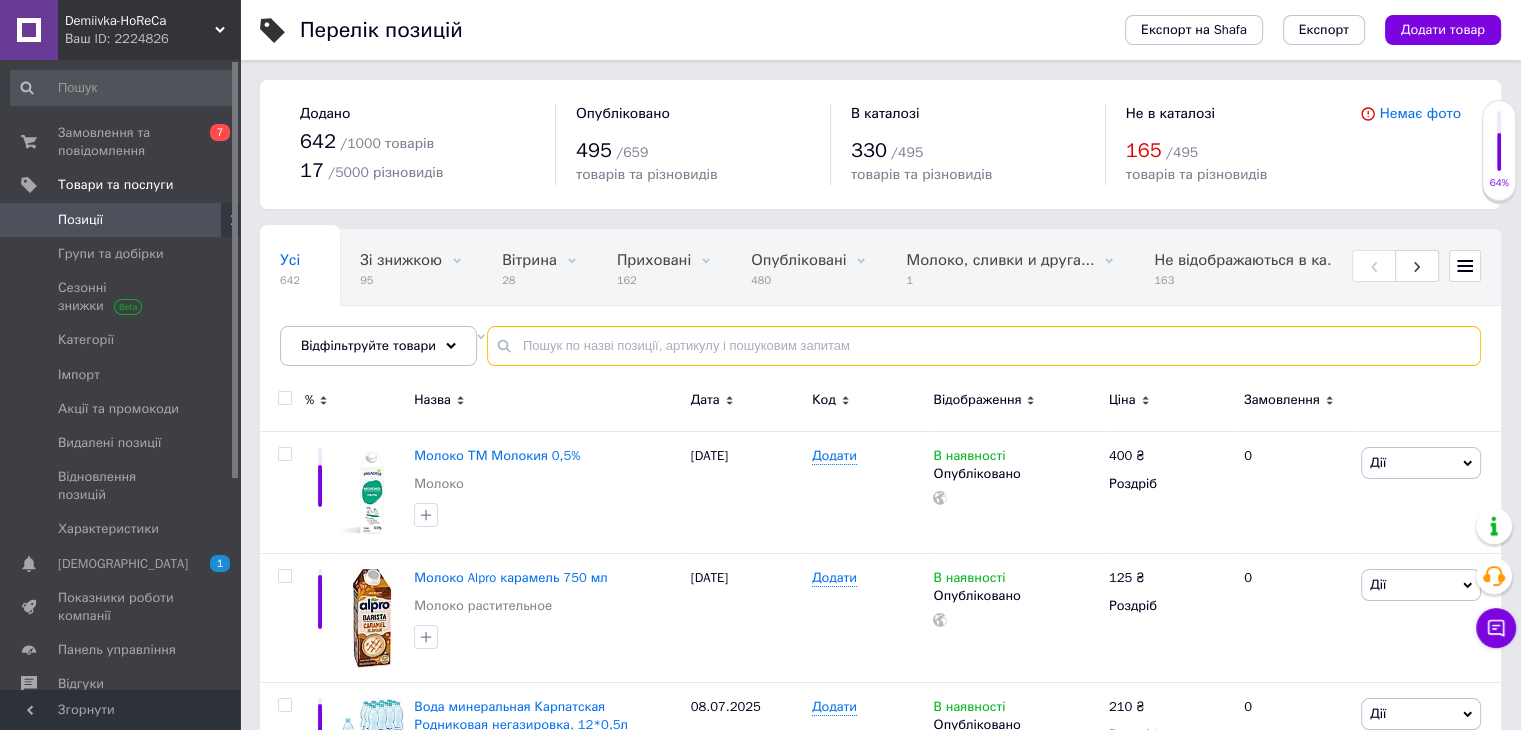 click at bounding box center (984, 346) 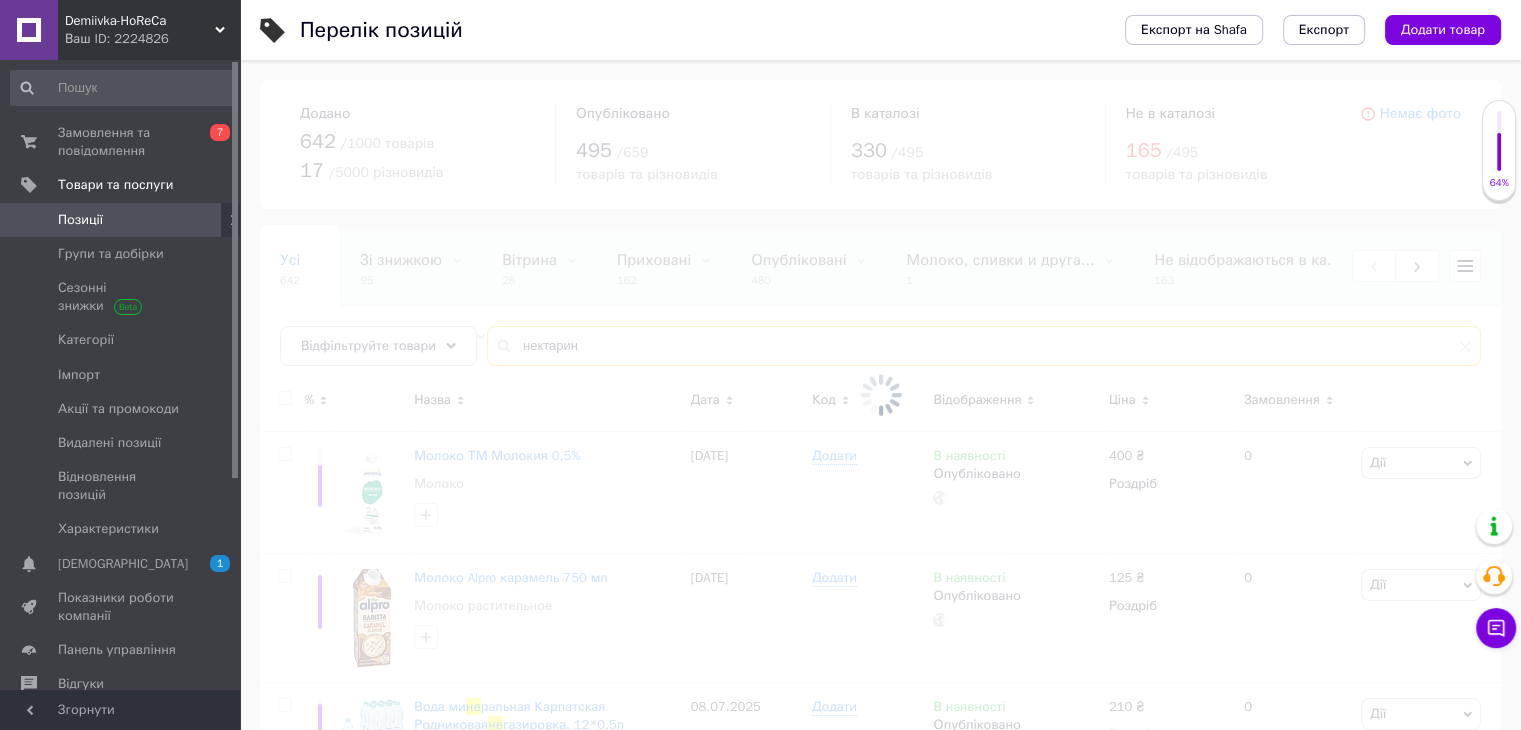 type on "нектарин" 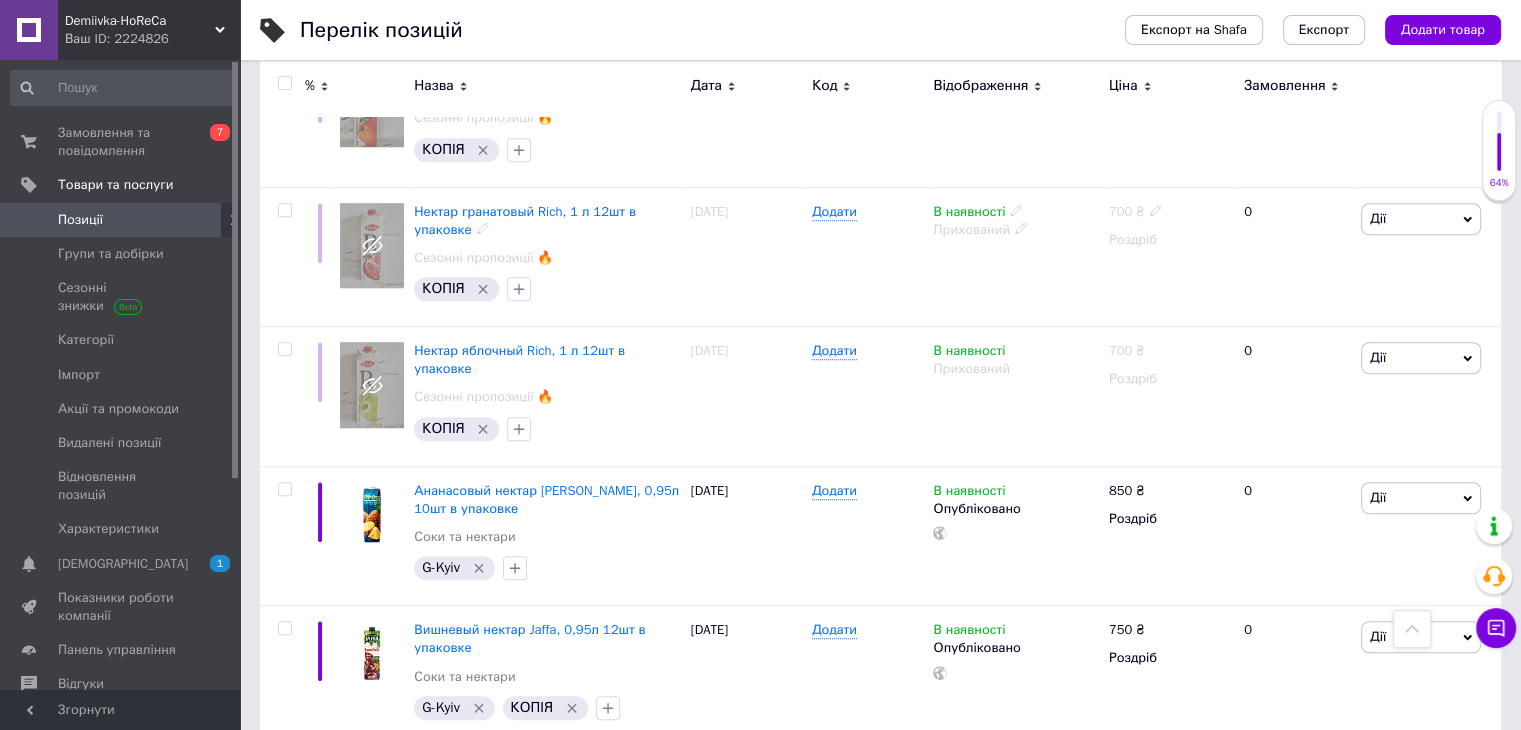 scroll, scrollTop: 1603, scrollLeft: 0, axis: vertical 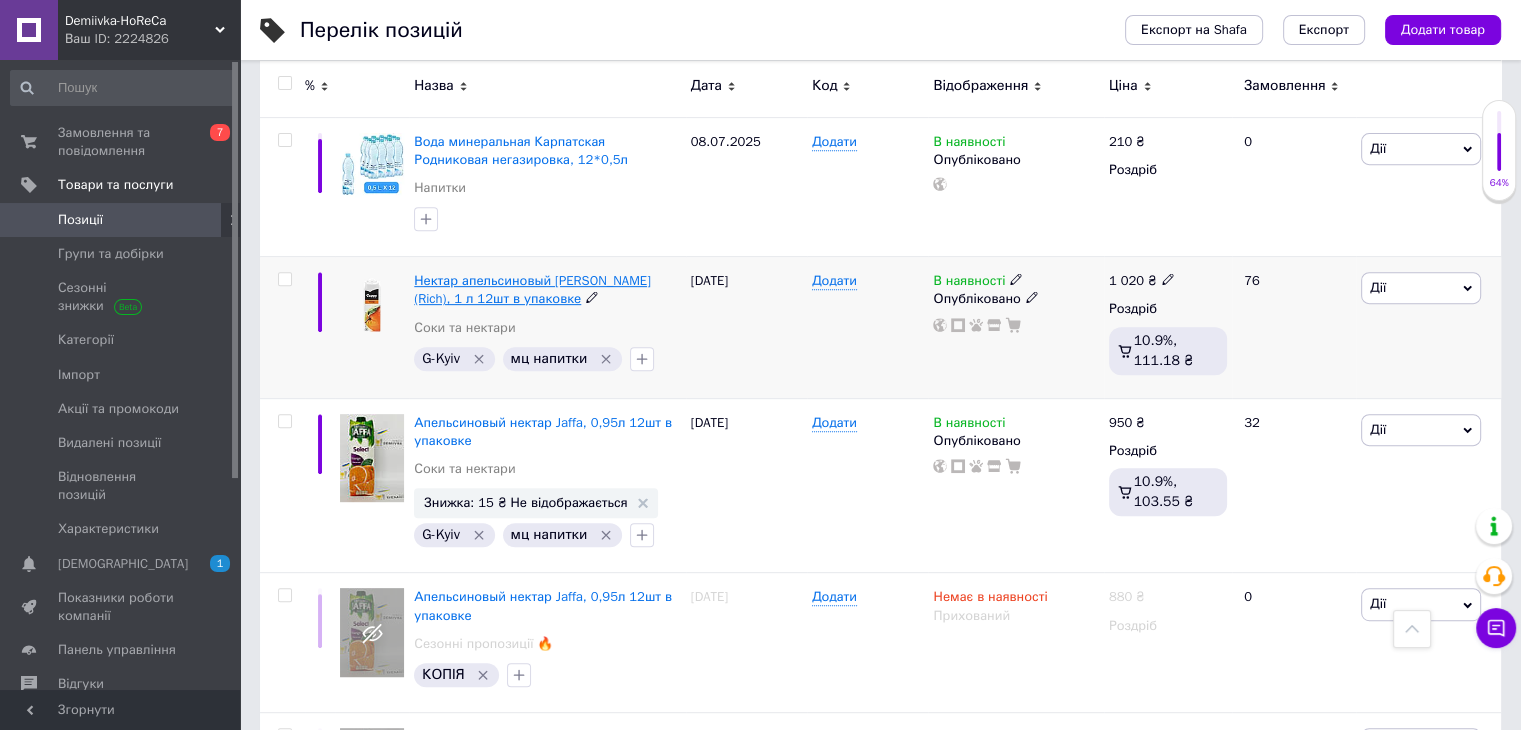 click on "Нектар апельсиновый [PERSON_NAME] (Rich), 1 л 12шт в упаковке" at bounding box center [532, 289] 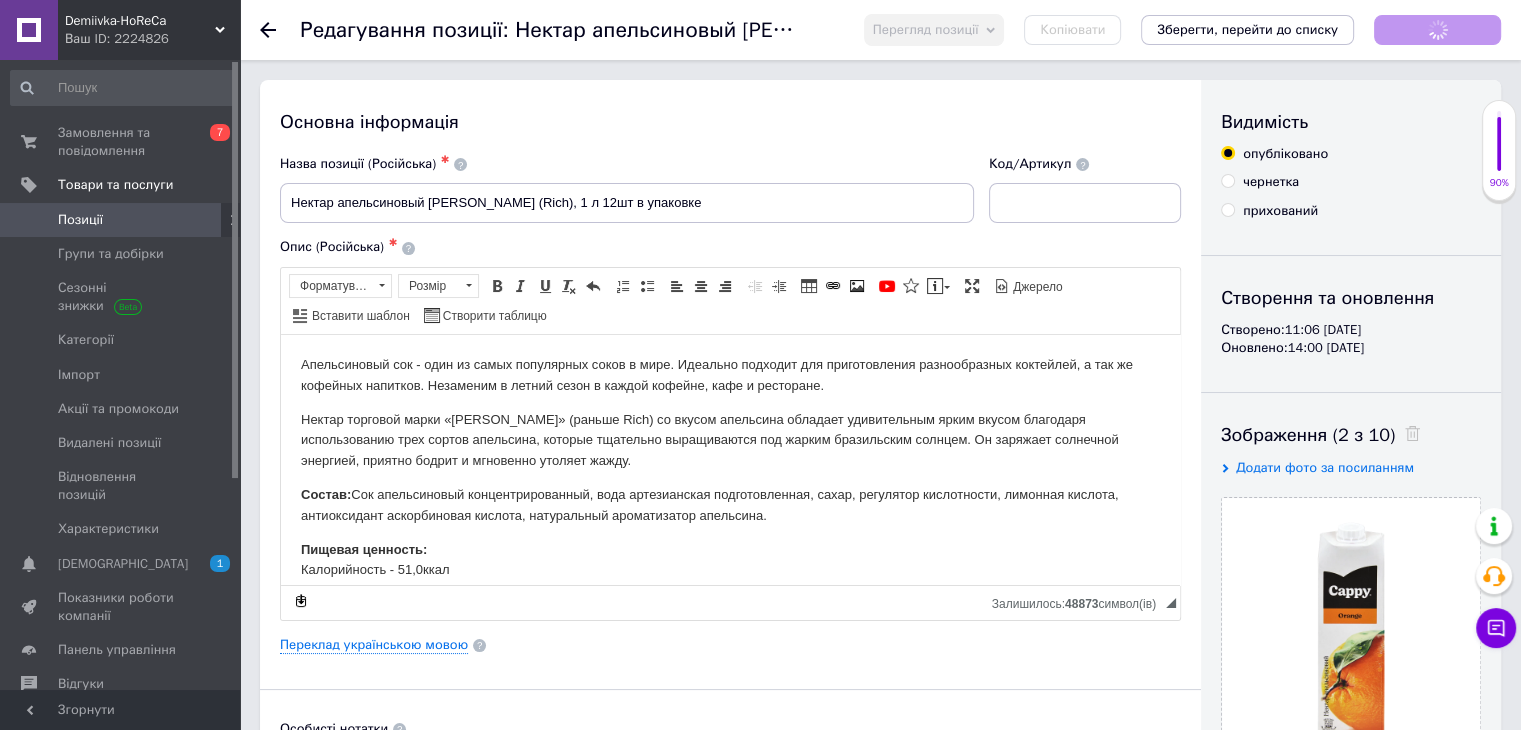 scroll, scrollTop: 0, scrollLeft: 0, axis: both 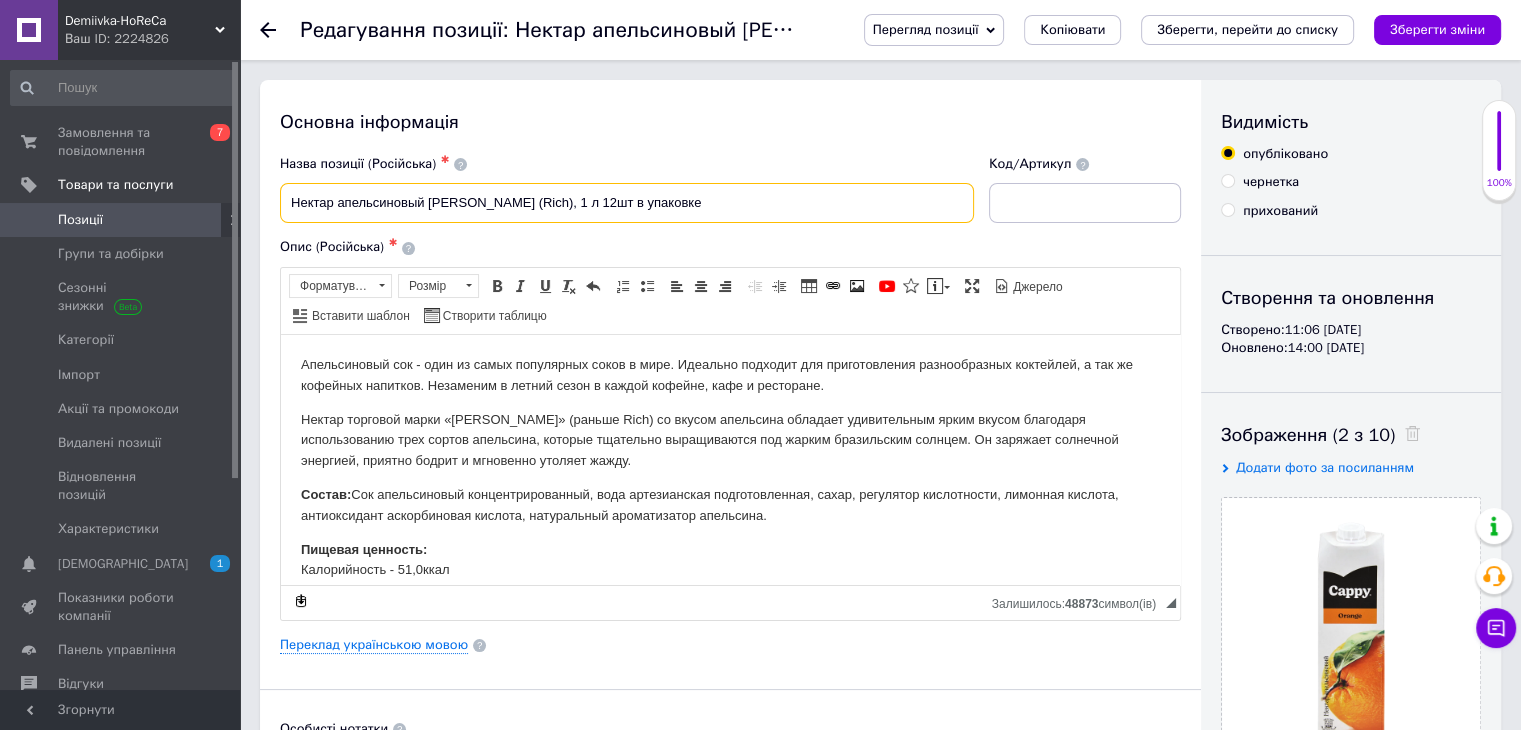drag, startPoint x: 464, startPoint y: 204, endPoint x: 430, endPoint y: 206, distance: 34.058773 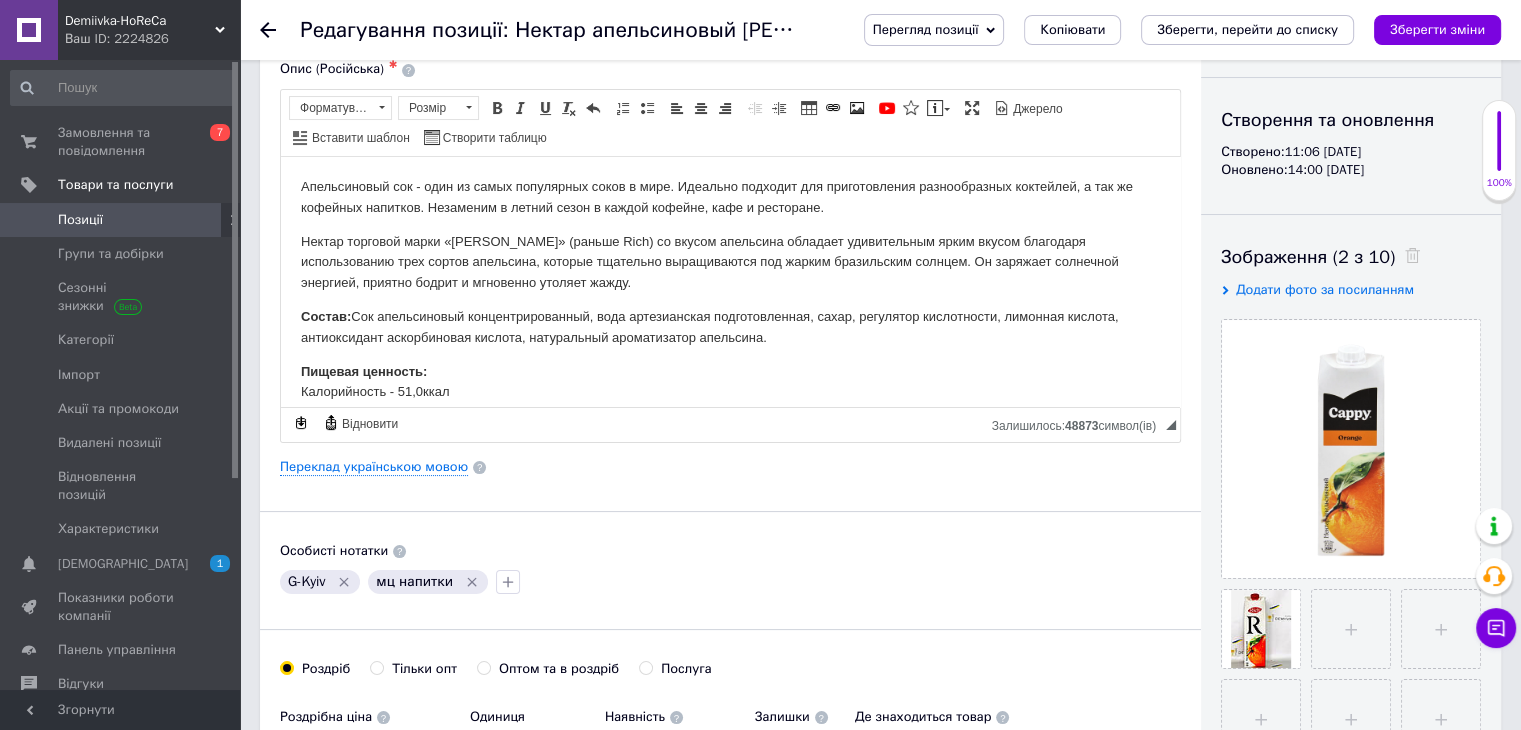 scroll, scrollTop: 400, scrollLeft: 0, axis: vertical 